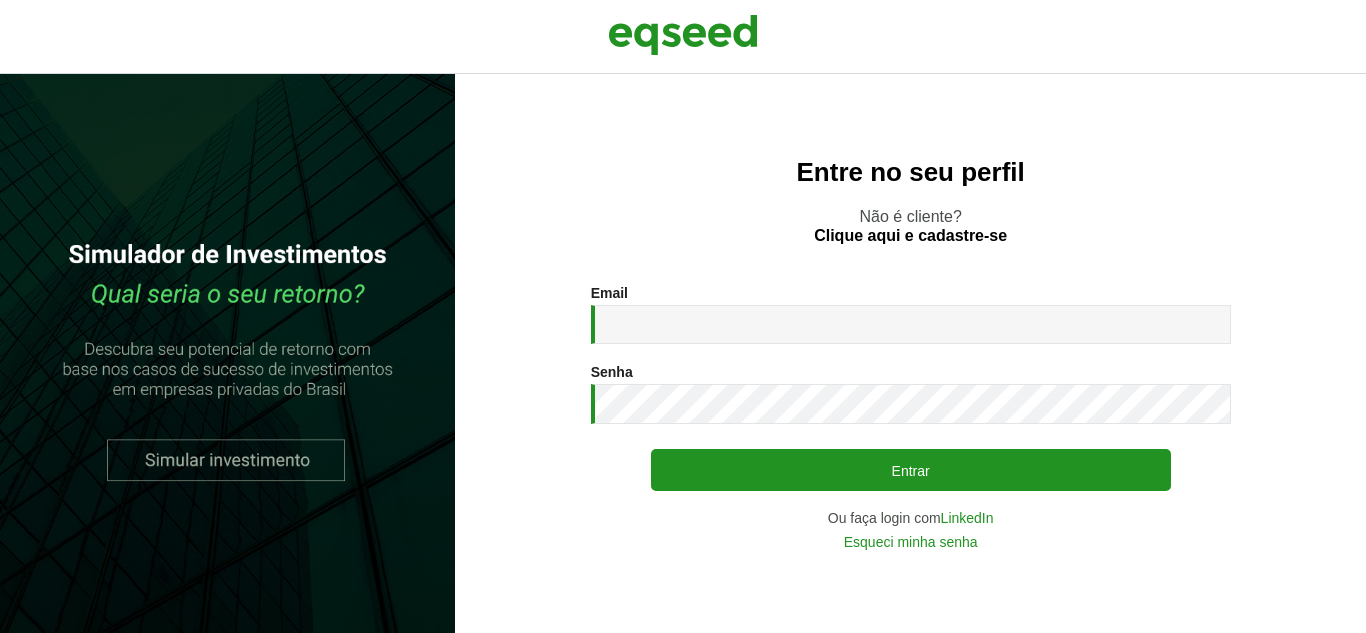 scroll, scrollTop: 0, scrollLeft: 0, axis: both 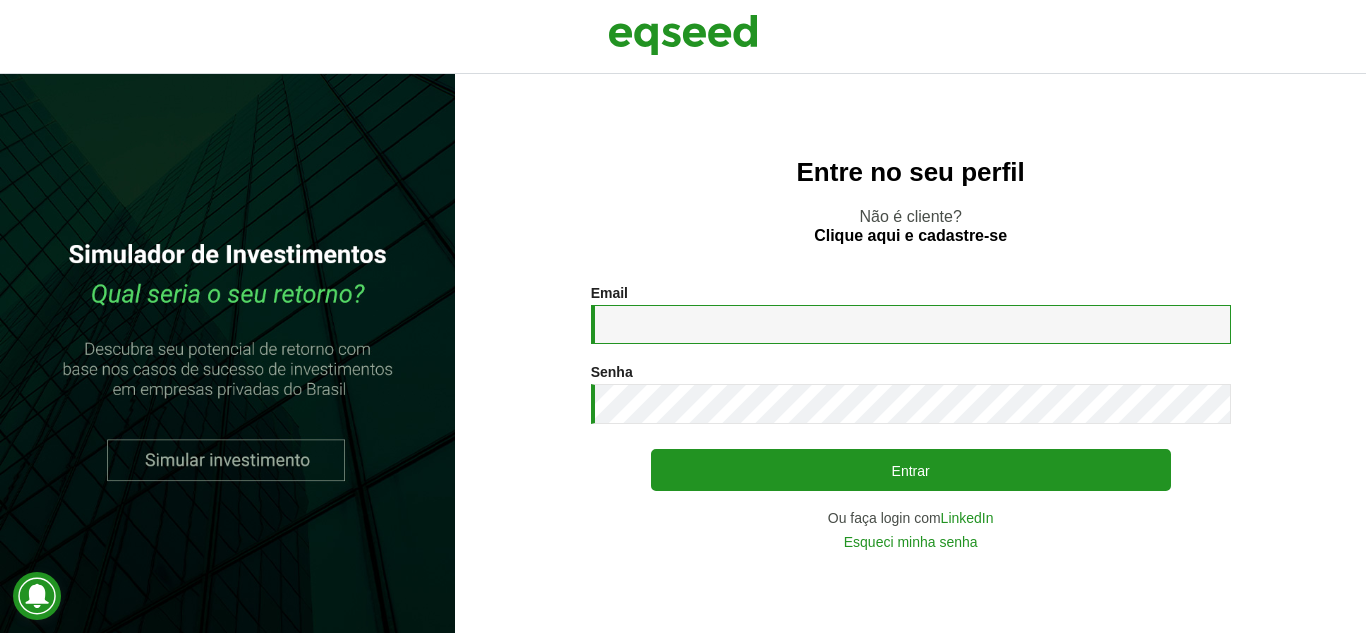 click on "Email  *" at bounding box center (911, 324) 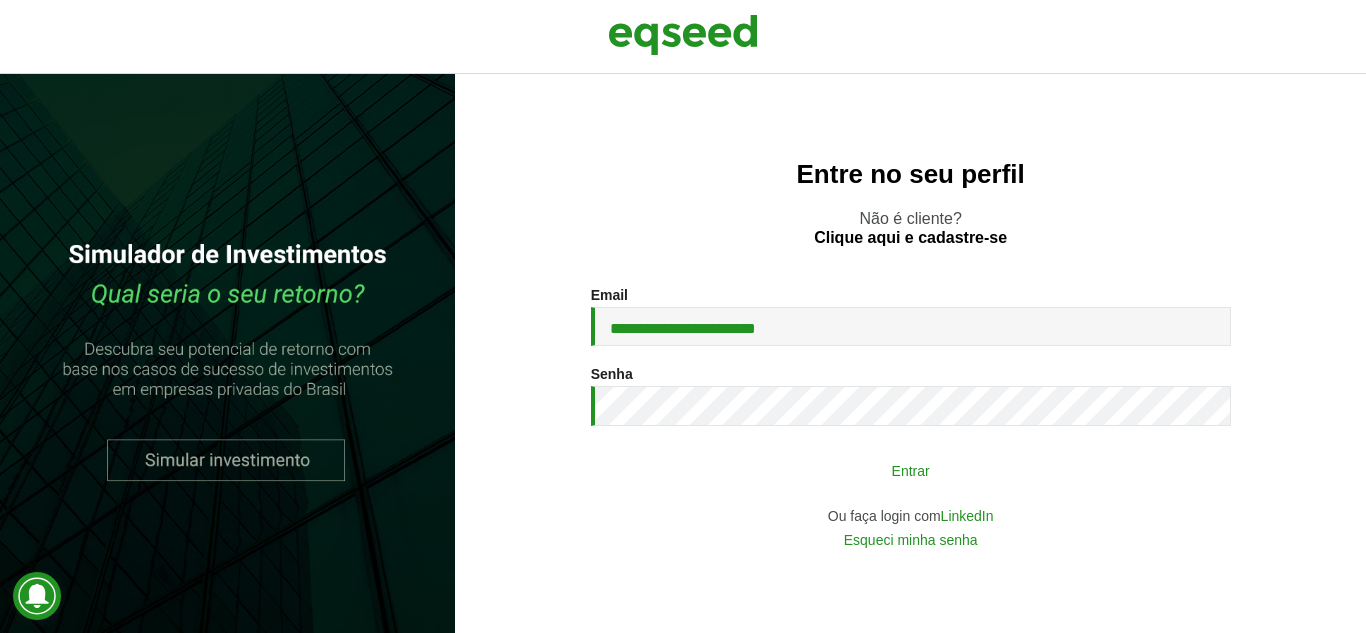 click on "Entrar" at bounding box center [911, 470] 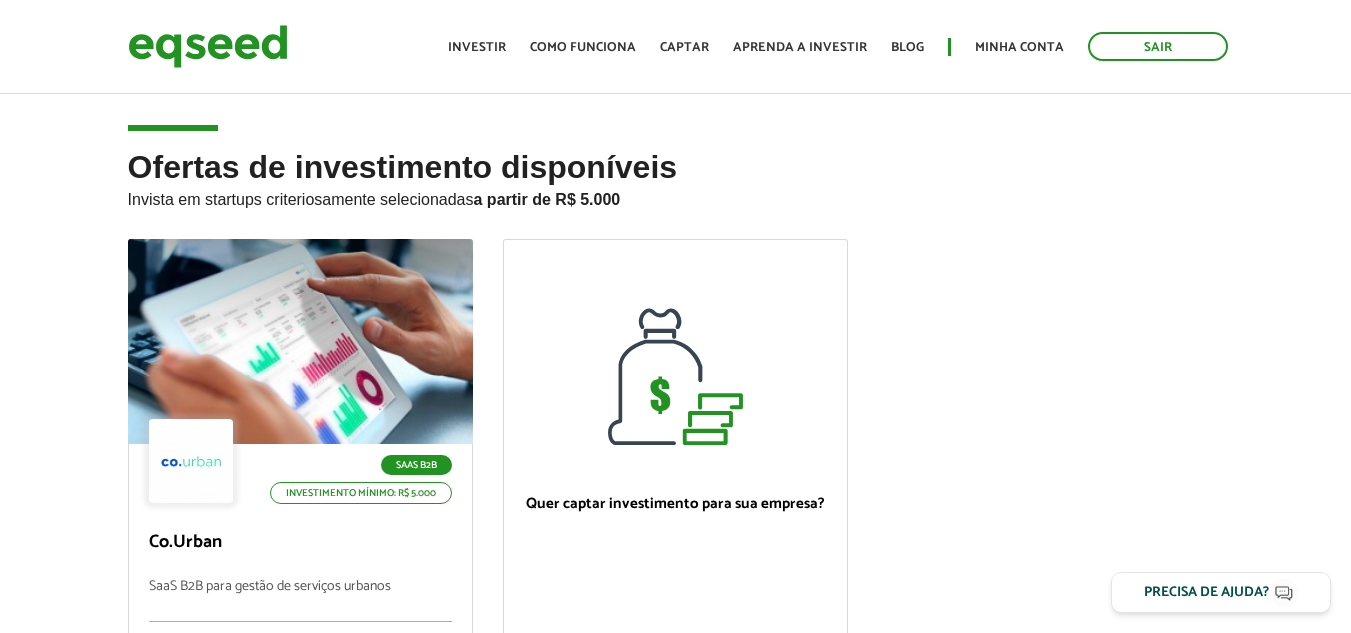 scroll, scrollTop: 0, scrollLeft: 0, axis: both 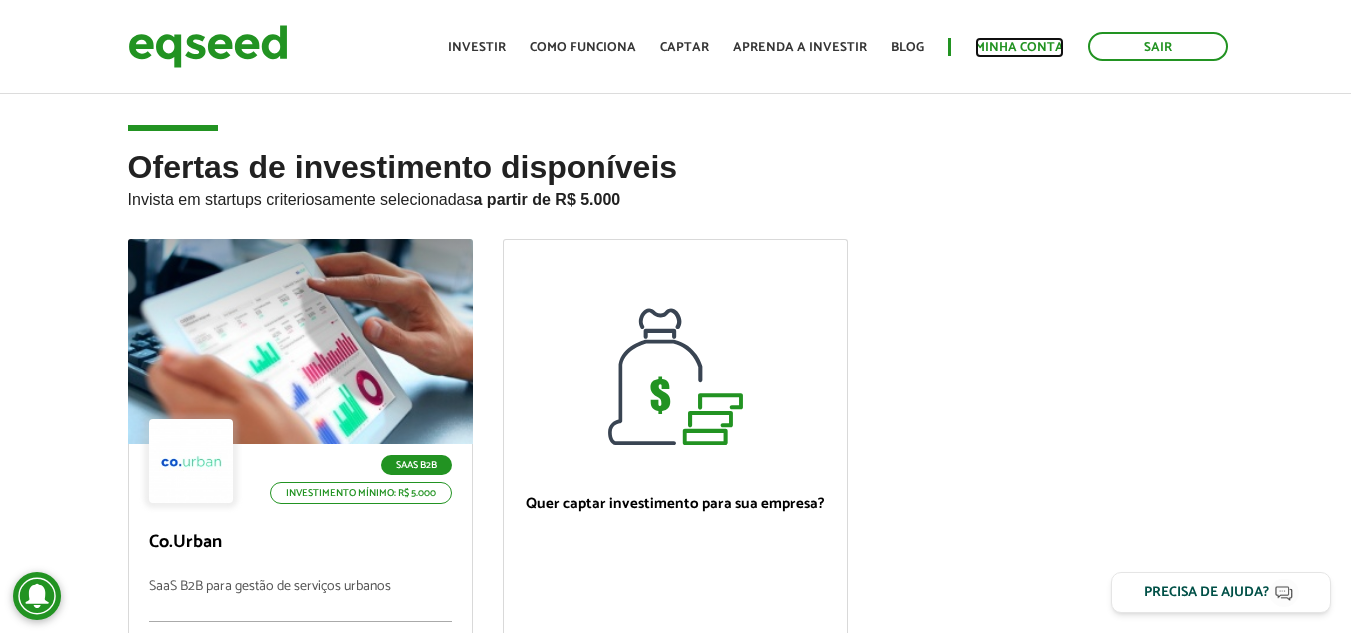 click on "Minha conta" at bounding box center (1019, 47) 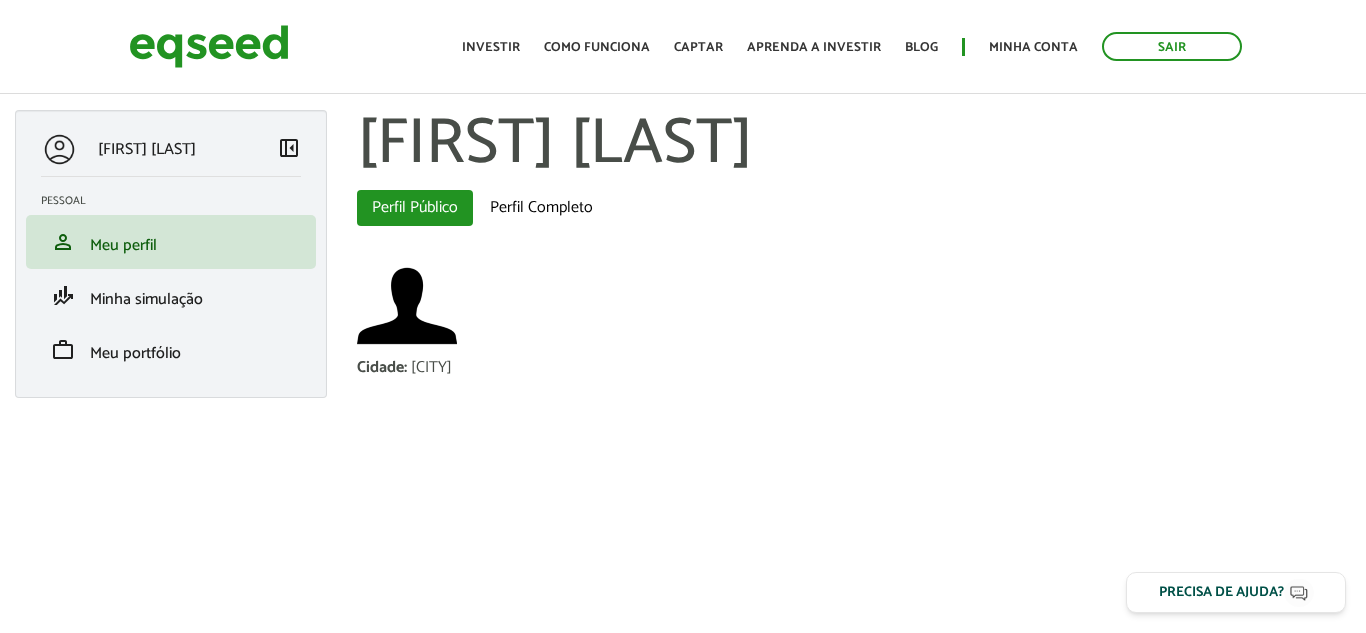 scroll, scrollTop: 0, scrollLeft: 0, axis: both 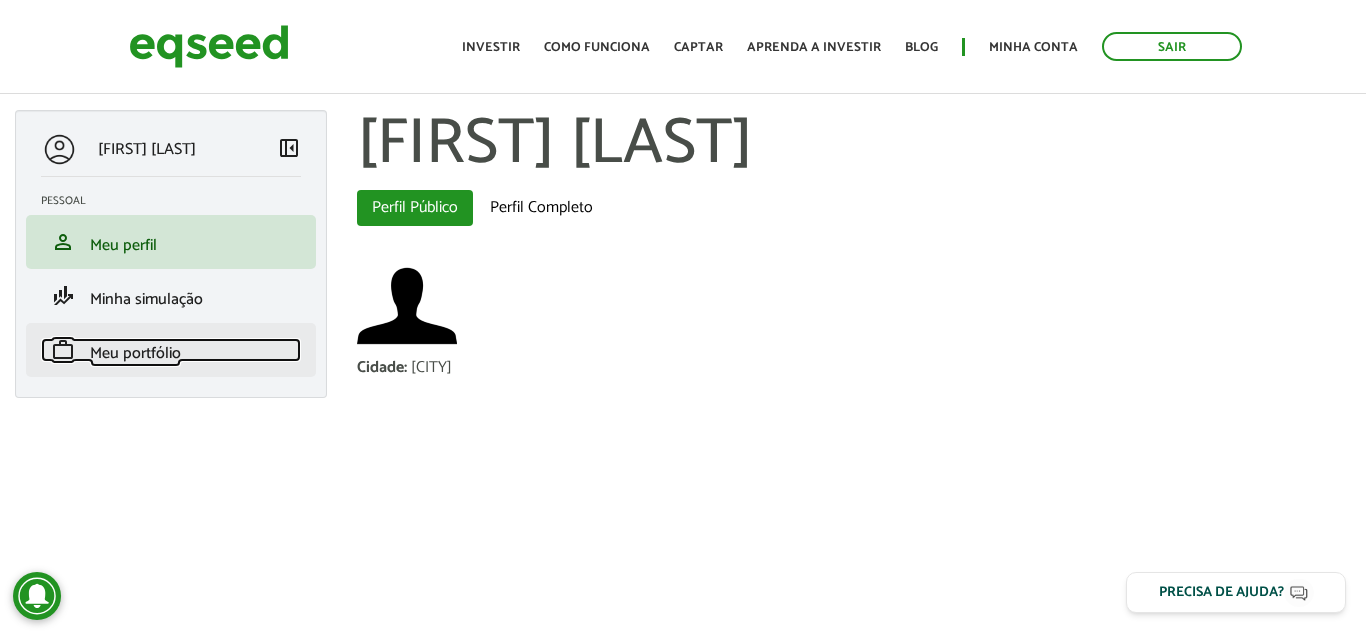 click on "Meu portfólio" at bounding box center [135, 353] 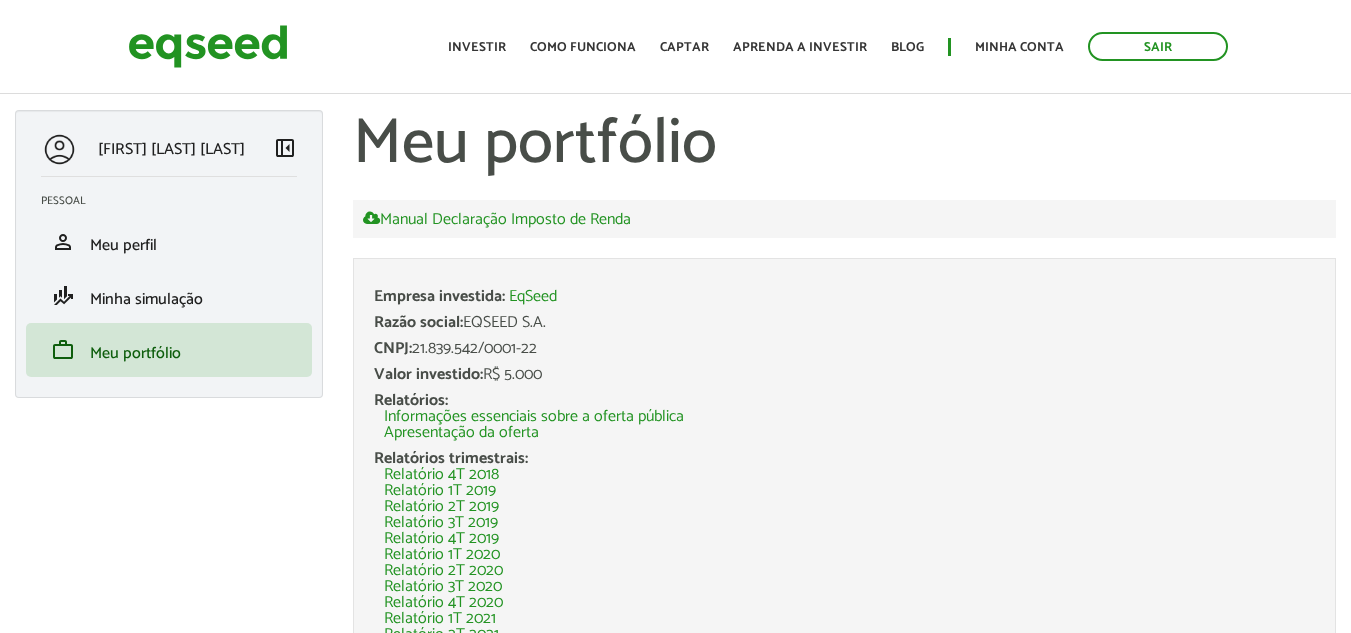 scroll, scrollTop: 0, scrollLeft: 0, axis: both 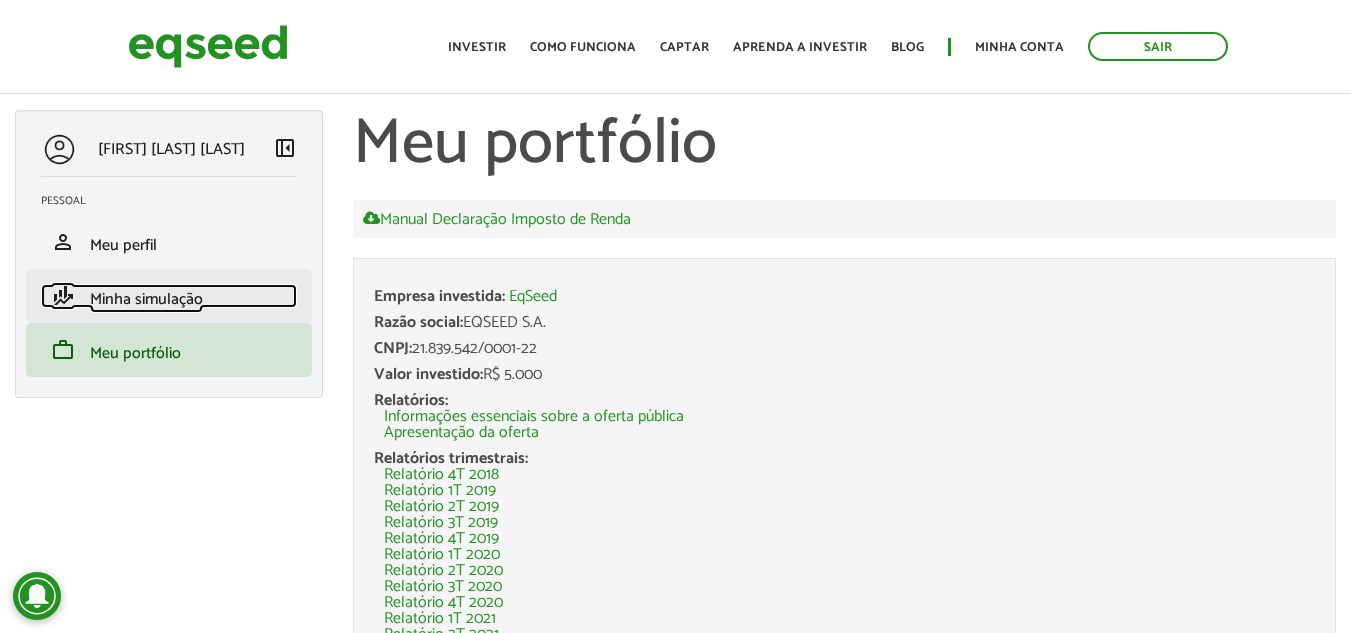 click on "Minha simulação" at bounding box center (146, 299) 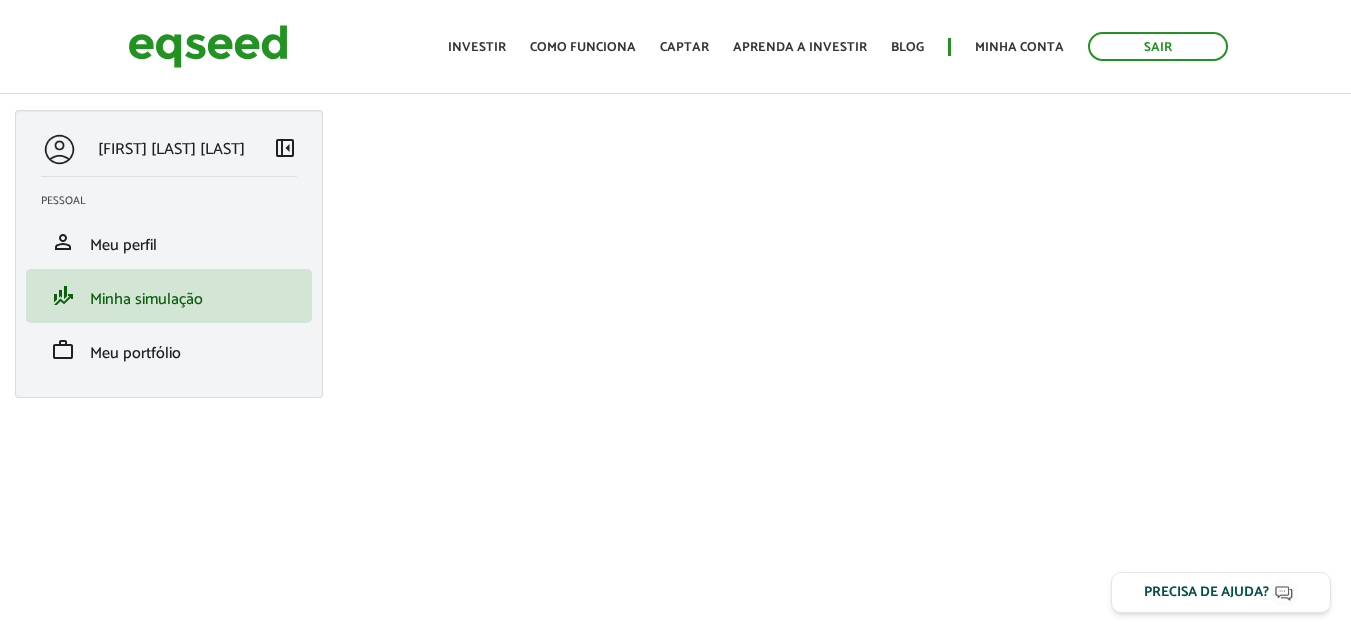 scroll, scrollTop: 0, scrollLeft: 0, axis: both 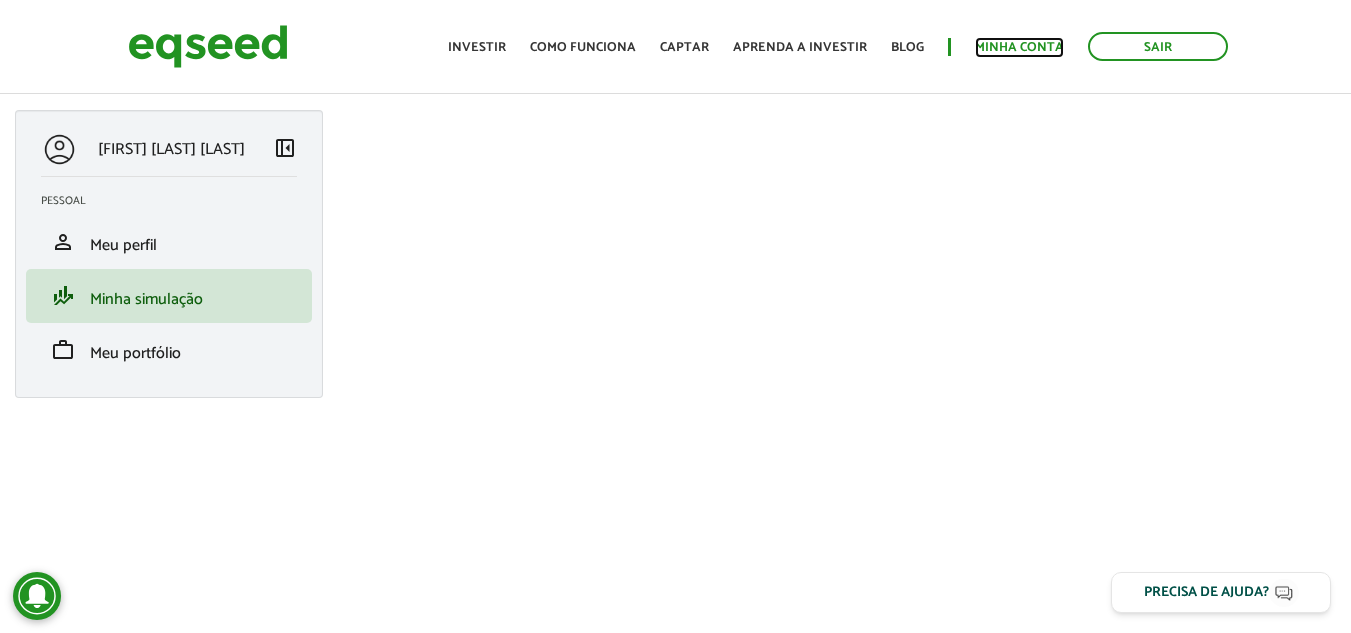 click on "Minha conta" at bounding box center (1019, 47) 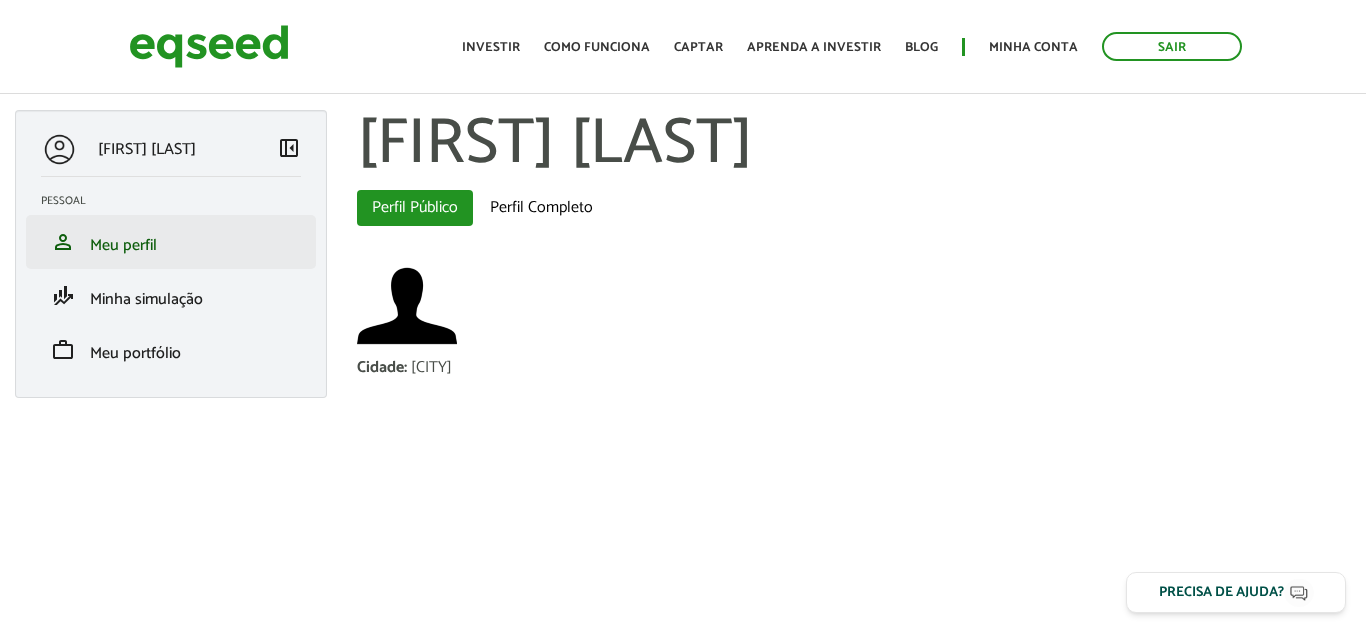 scroll, scrollTop: 0, scrollLeft: 0, axis: both 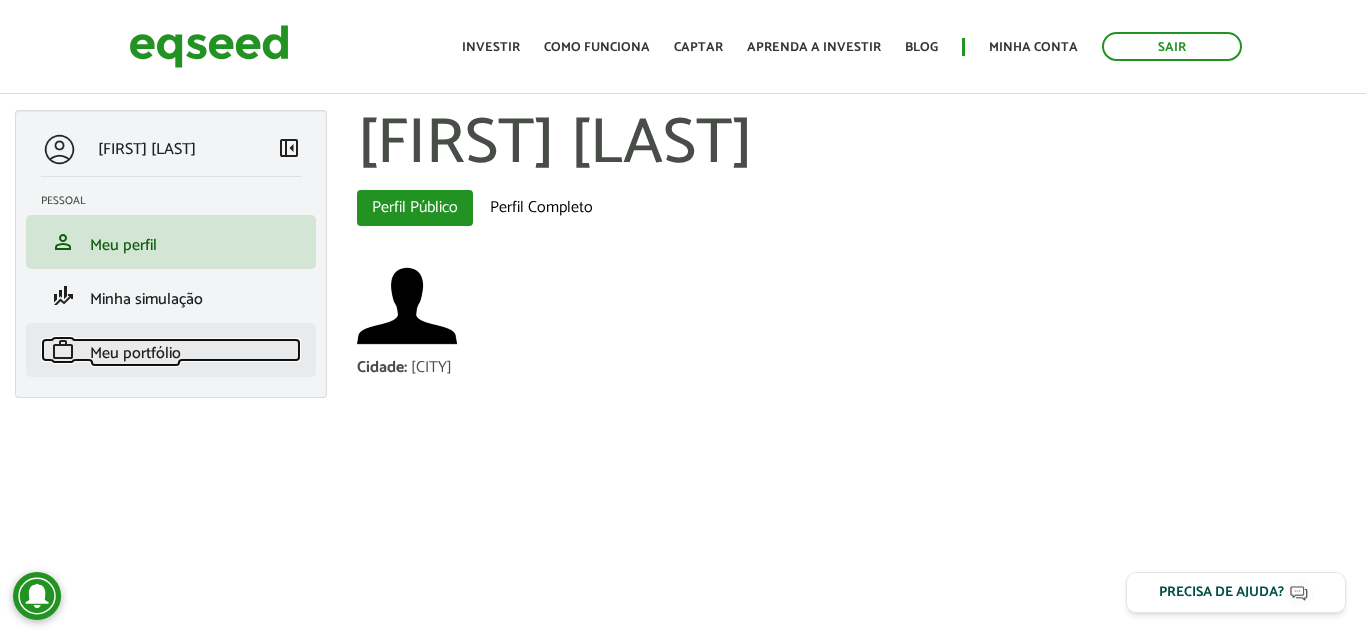 click on "Meu portfólio" at bounding box center (135, 353) 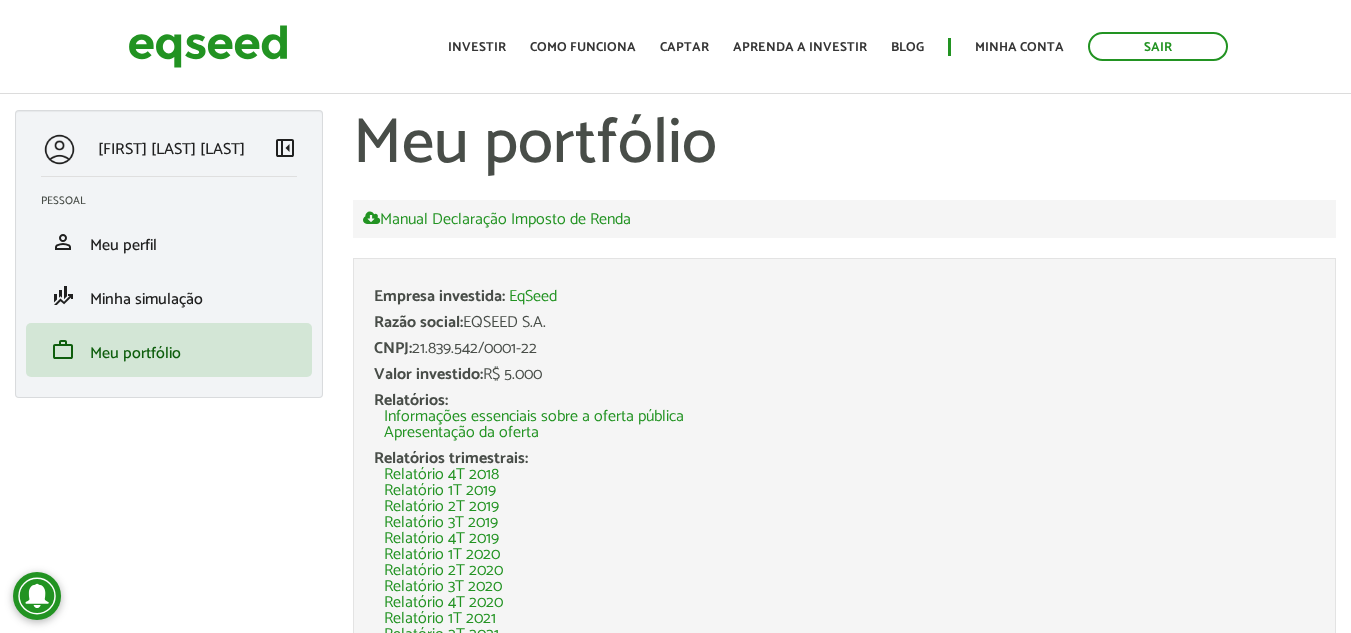 scroll, scrollTop: 0, scrollLeft: 0, axis: both 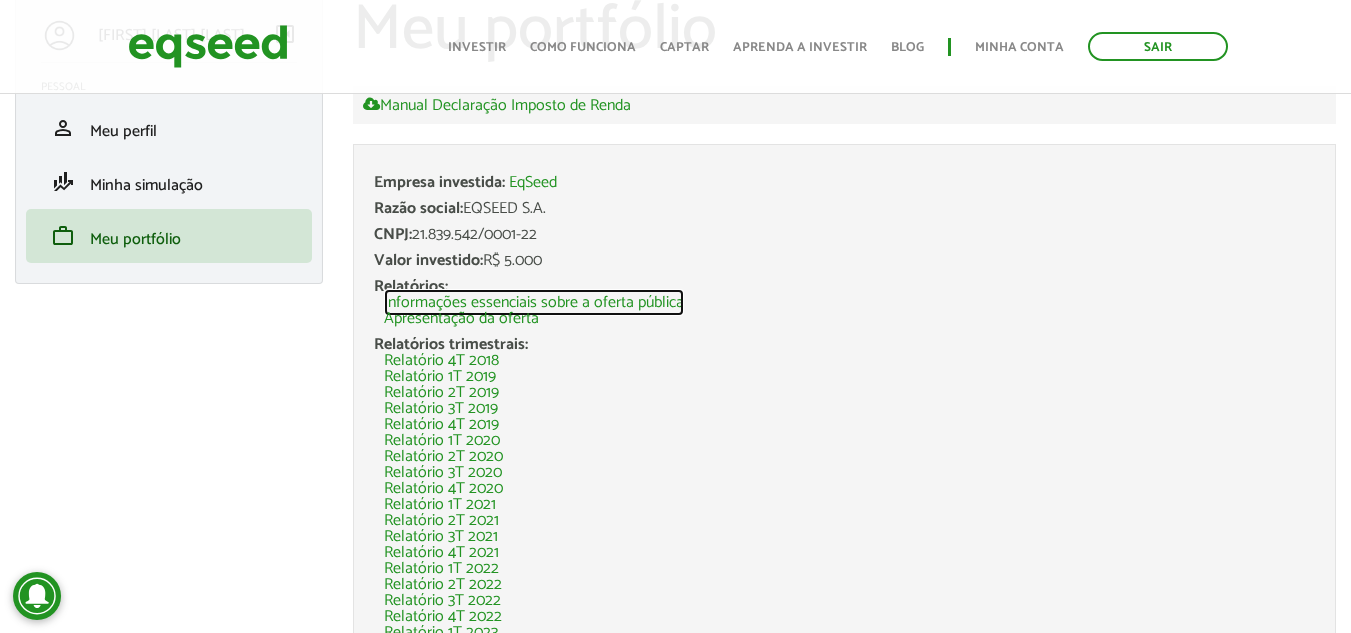 click on "Informações essenciais sobre a oferta pública" at bounding box center (534, 303) 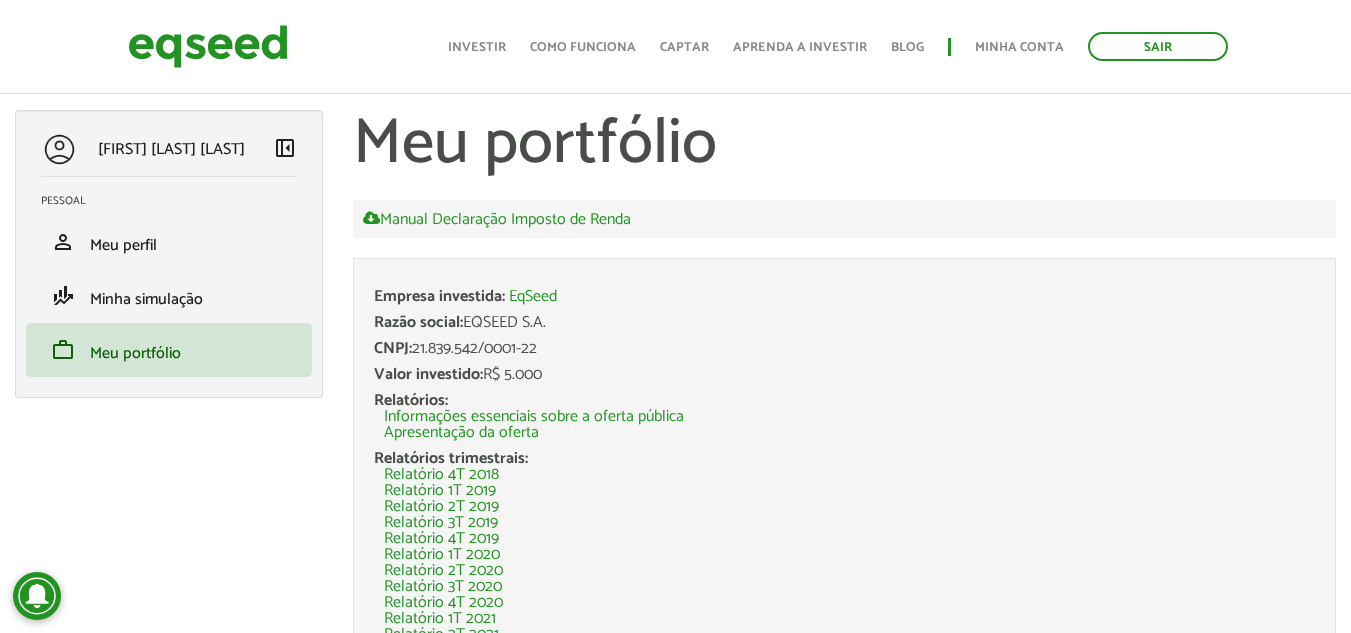scroll, scrollTop: 114, scrollLeft: 0, axis: vertical 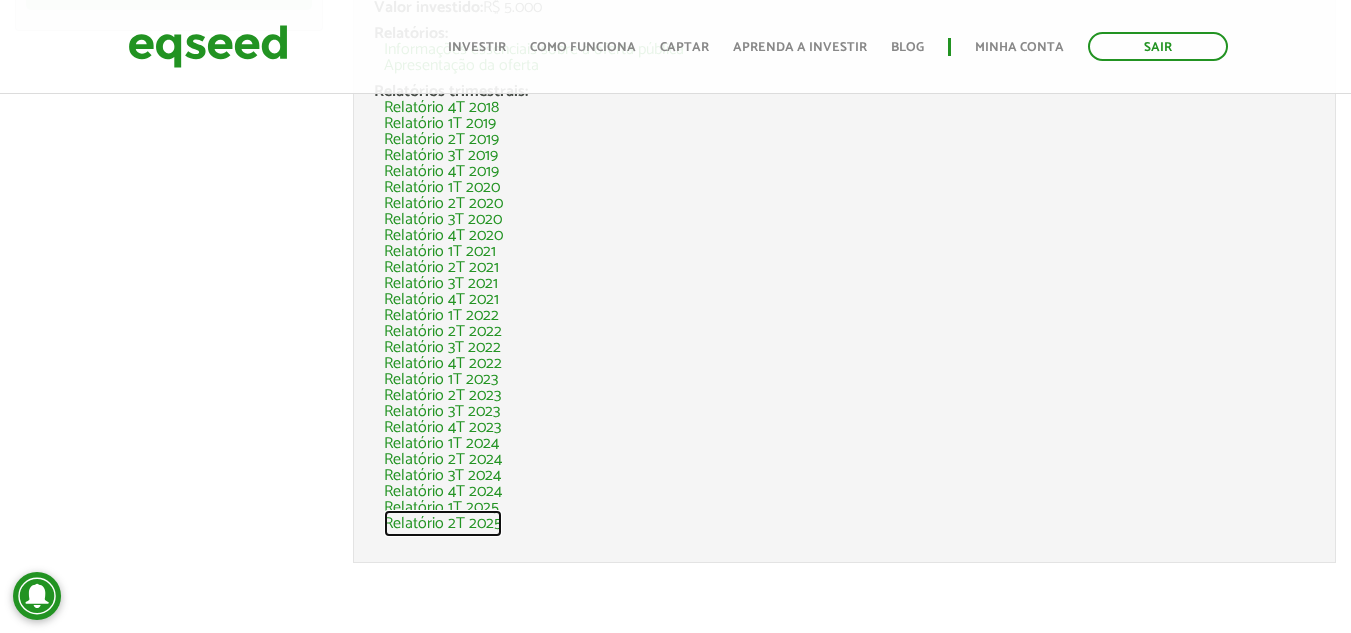 click on "Relatório 2T 2025" at bounding box center [443, 524] 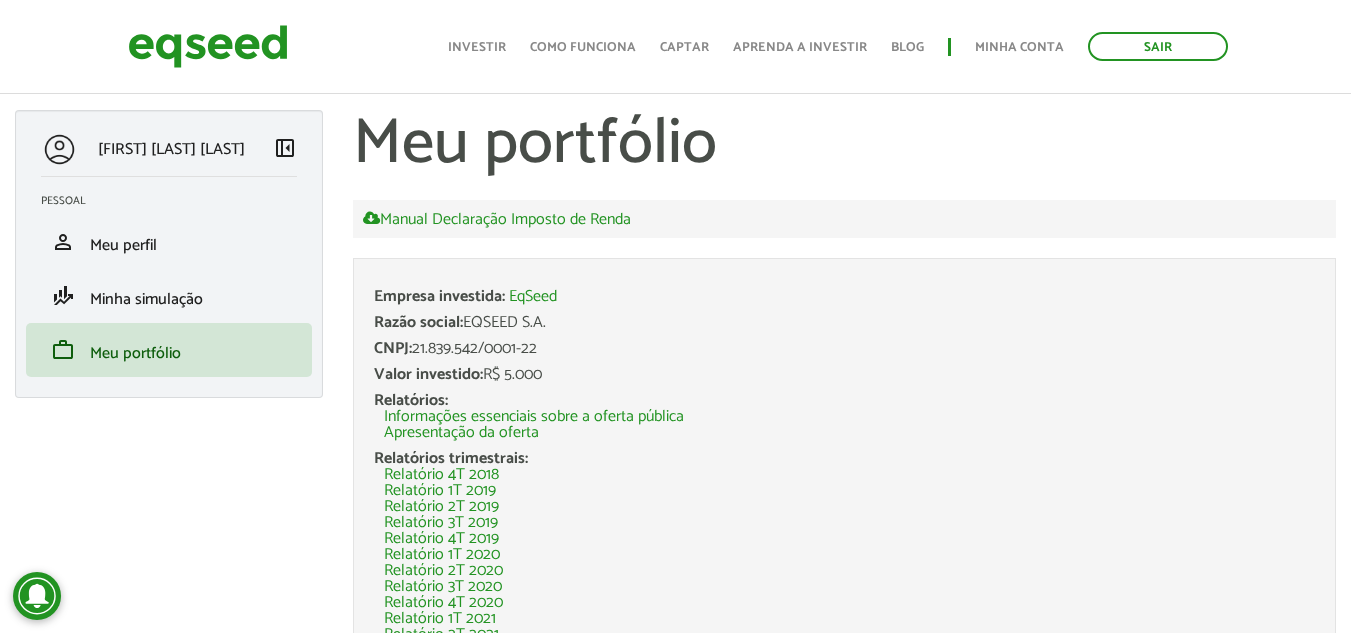 scroll, scrollTop: 367, scrollLeft: 0, axis: vertical 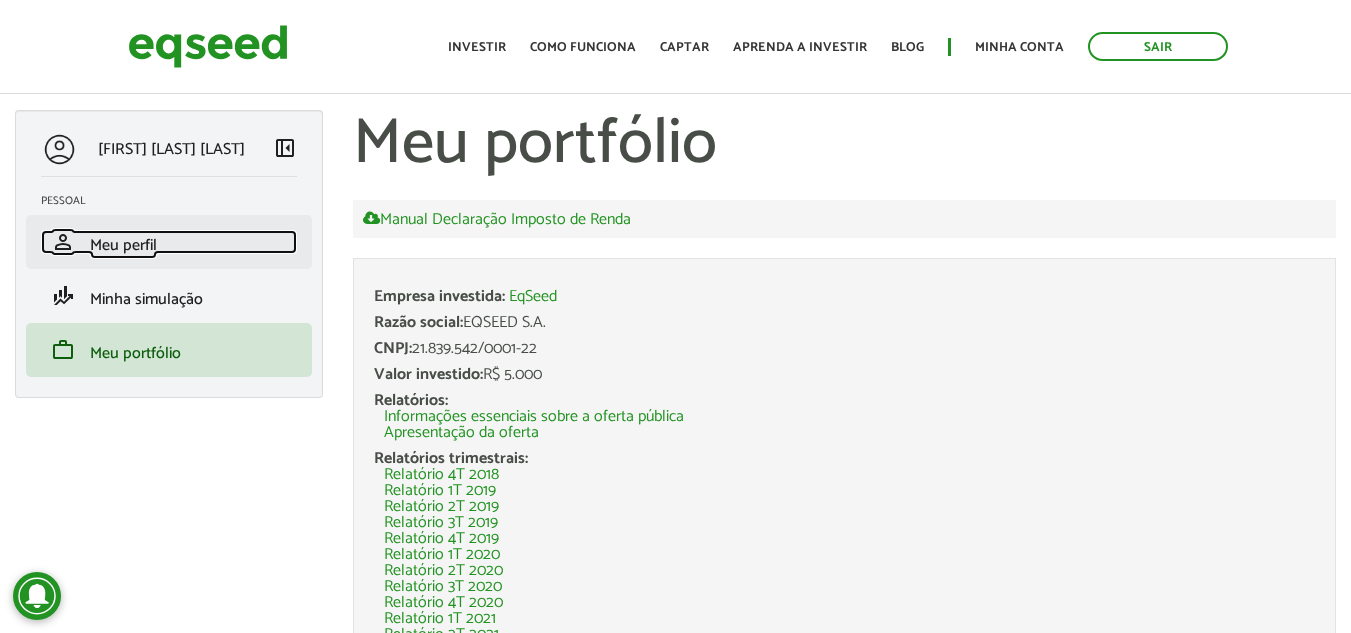 click on "Meu perfil" at bounding box center (123, 245) 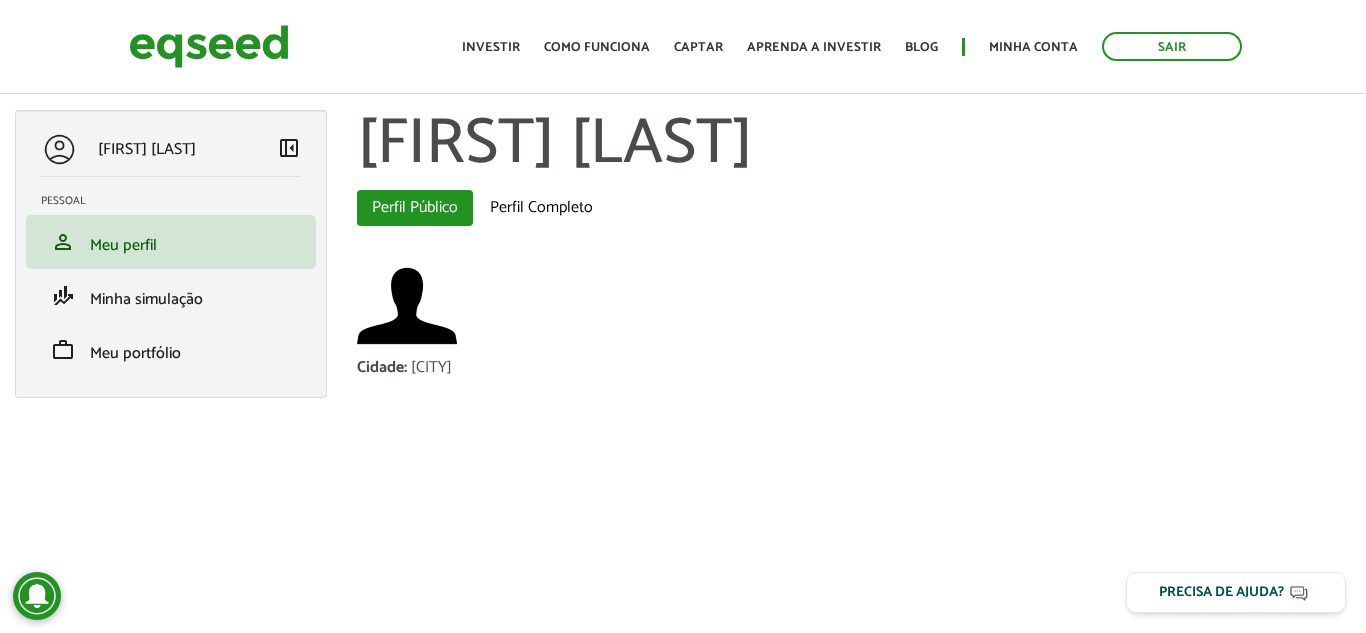 scroll, scrollTop: 0, scrollLeft: 0, axis: both 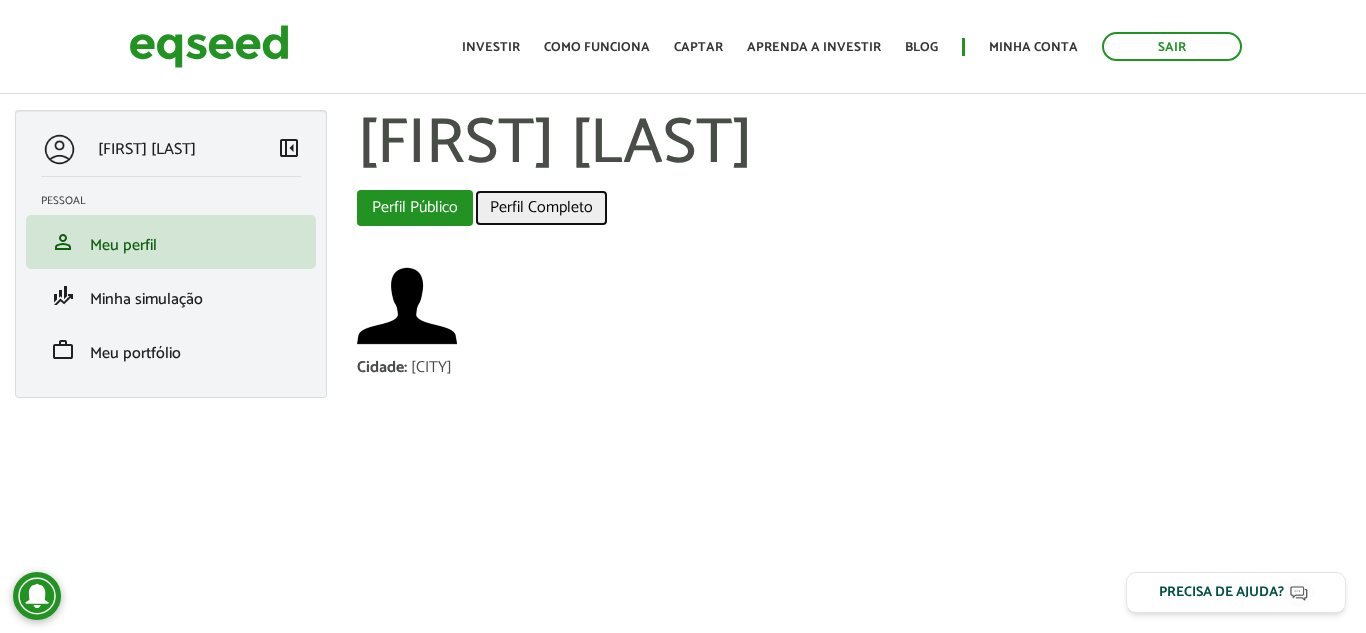 click on "Perfil Completo" at bounding box center (541, 208) 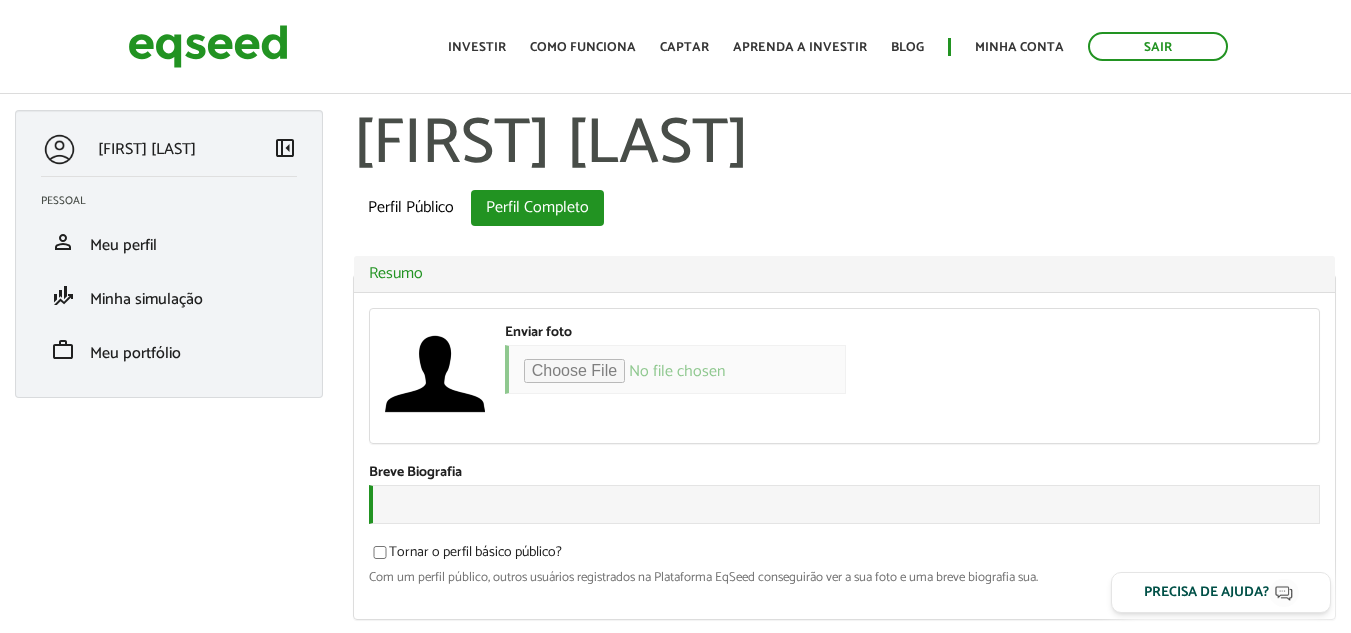 scroll, scrollTop: 0, scrollLeft: 0, axis: both 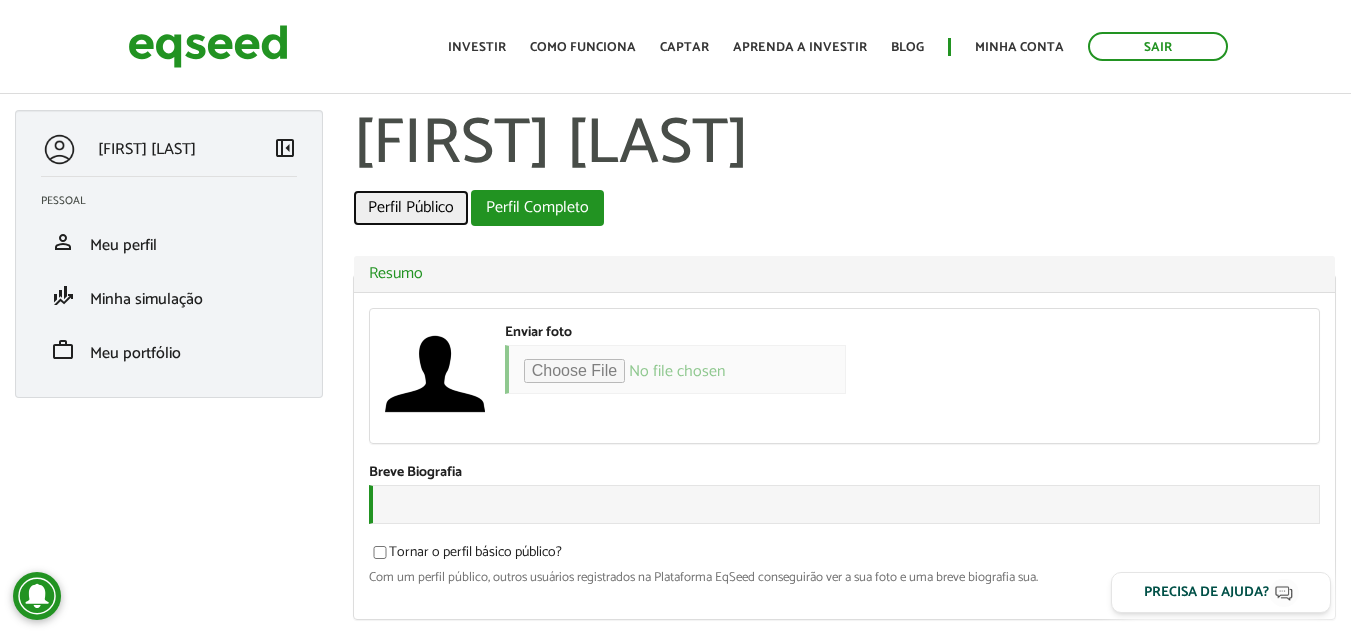 click on "Perfil Público" at bounding box center [411, 208] 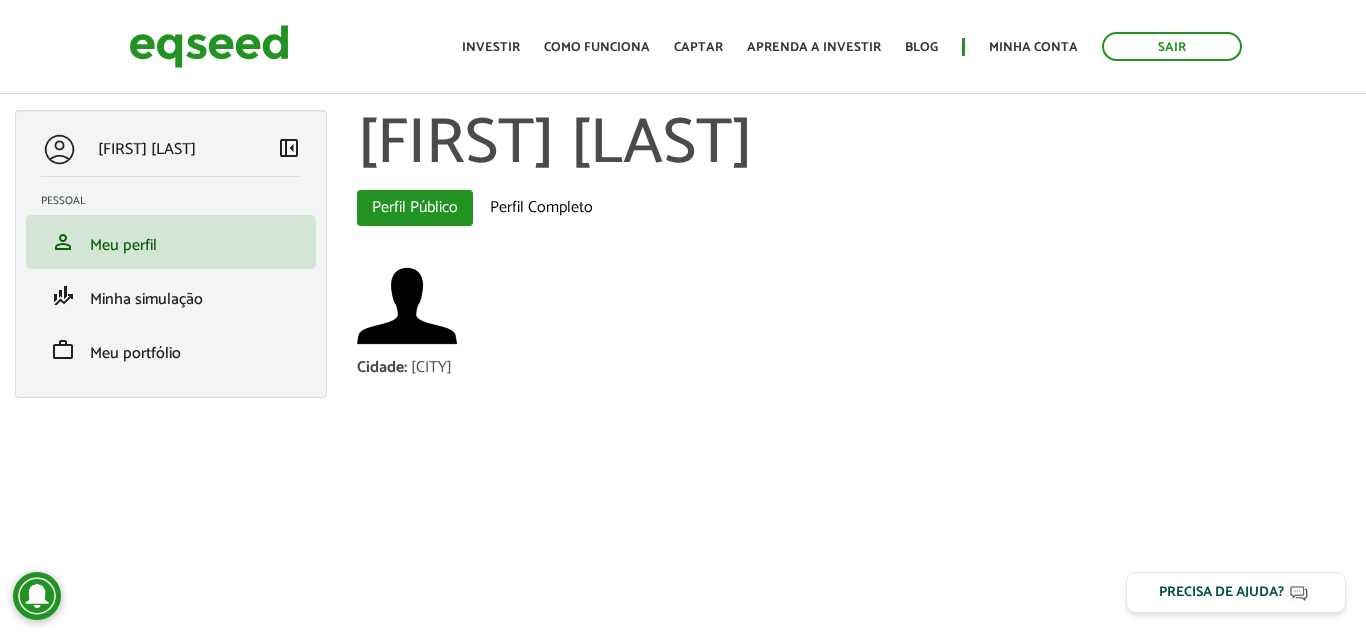 scroll, scrollTop: 0, scrollLeft: 0, axis: both 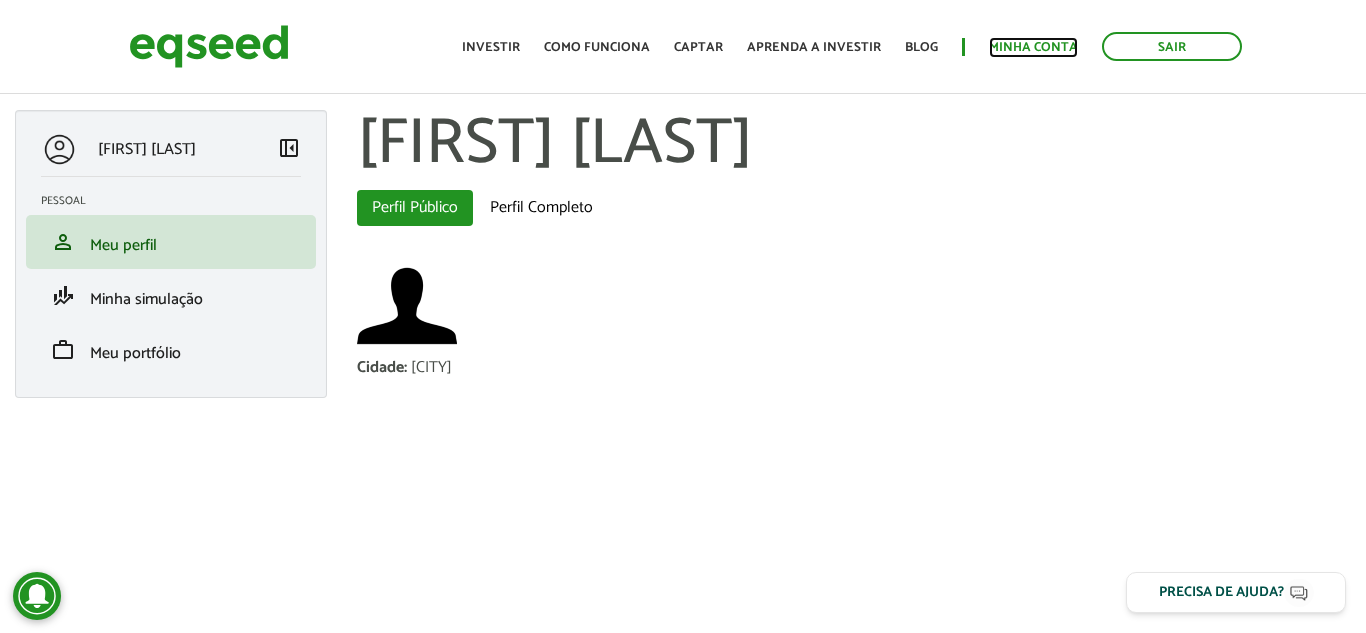 click on "Minha conta" at bounding box center (1033, 47) 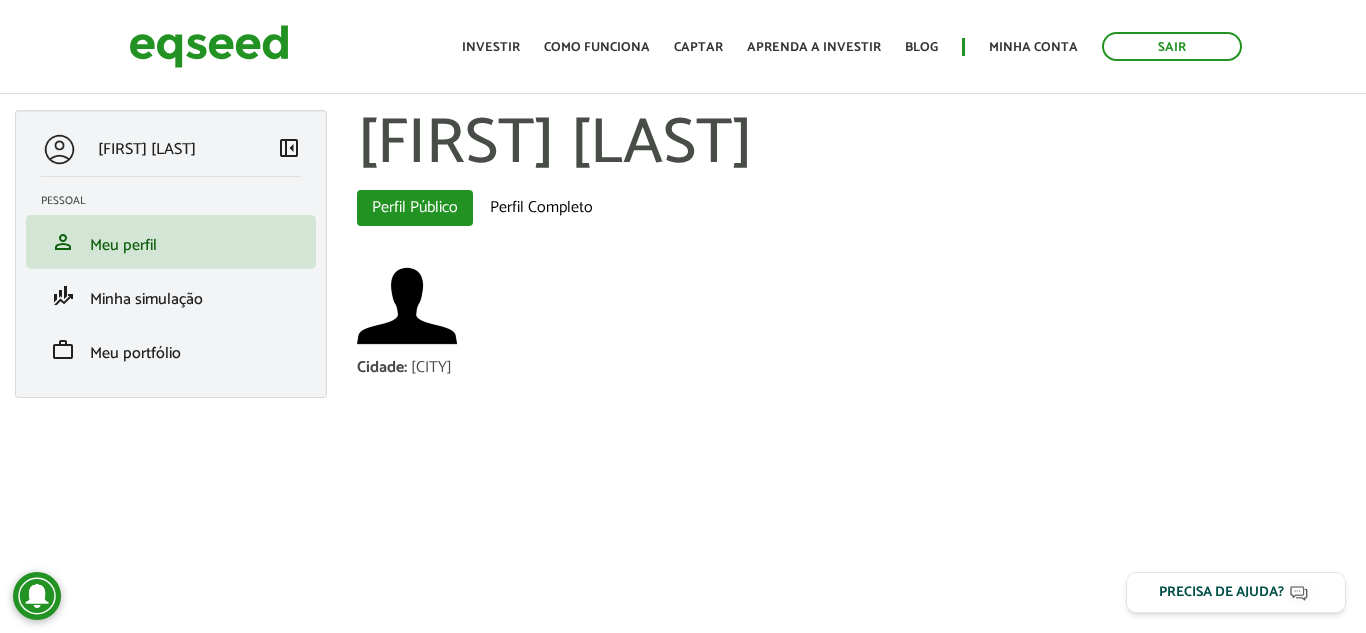 scroll, scrollTop: 0, scrollLeft: 0, axis: both 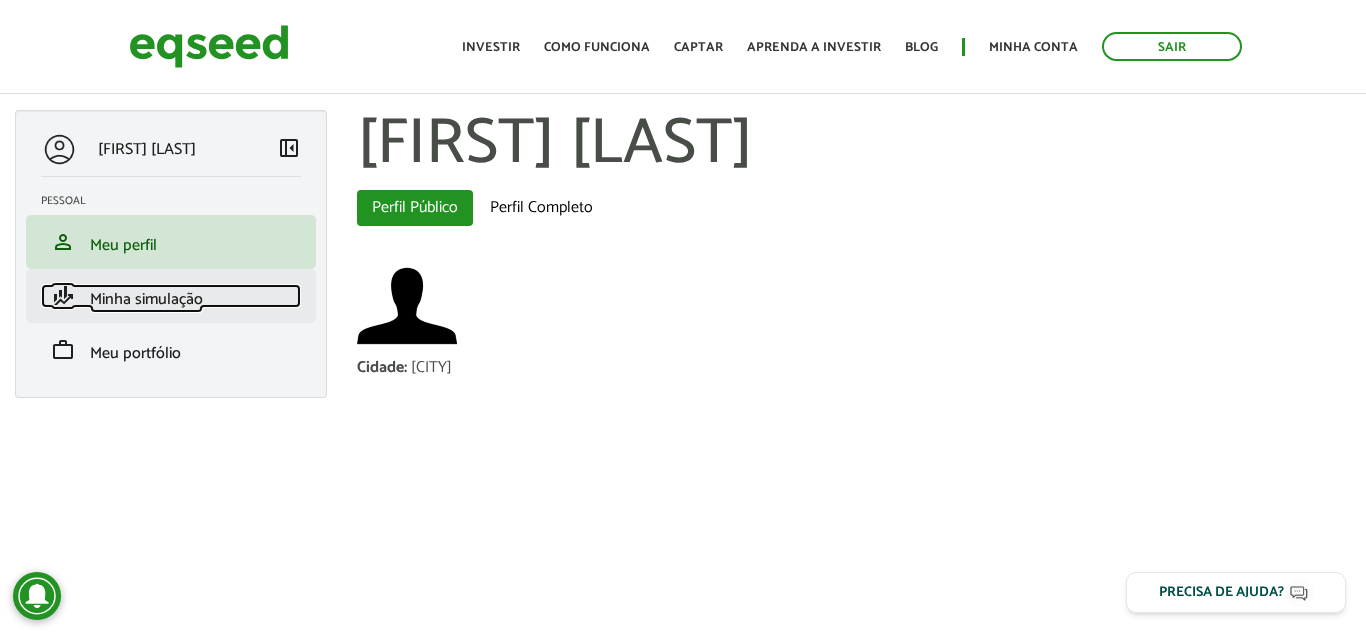 click on "Minha simulação" at bounding box center [146, 299] 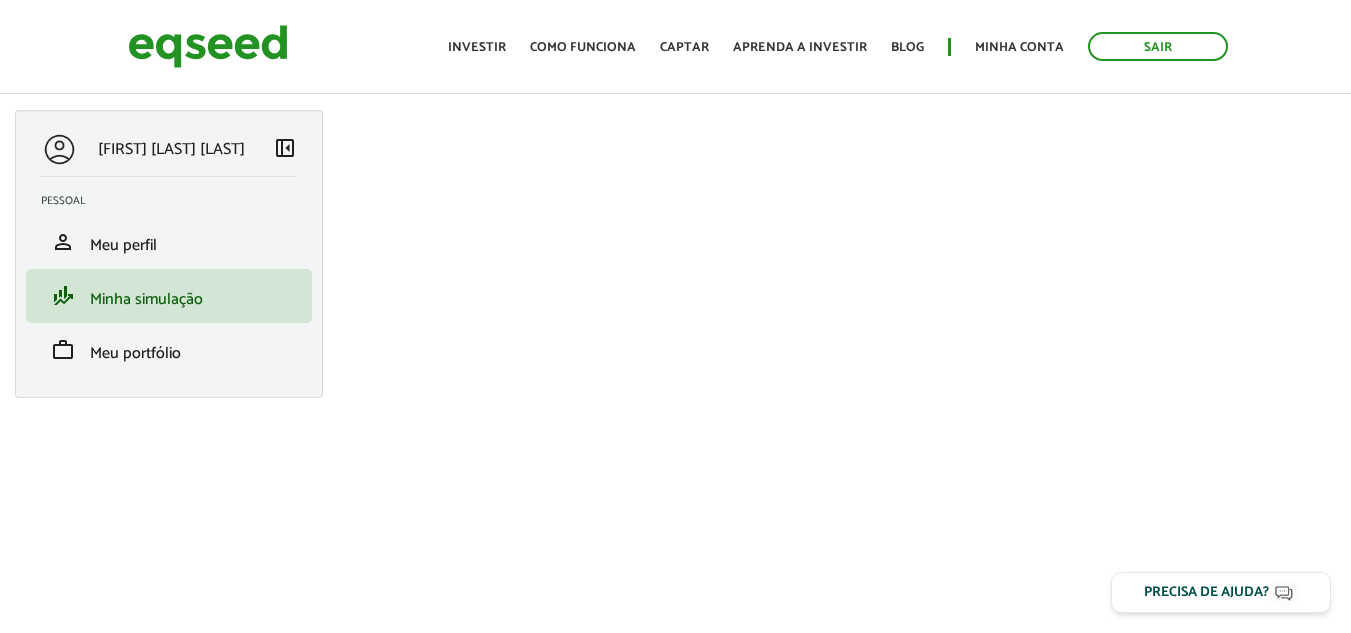 scroll, scrollTop: 0, scrollLeft: 0, axis: both 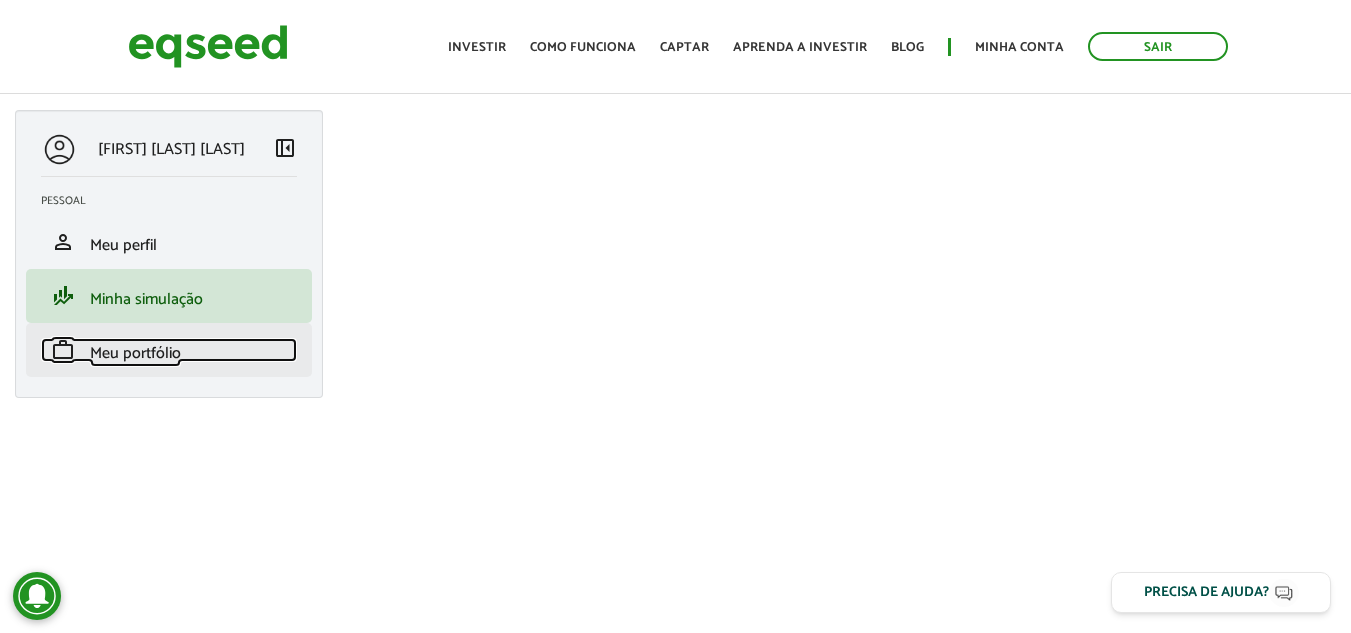 click on "Meu portfólio" at bounding box center [135, 353] 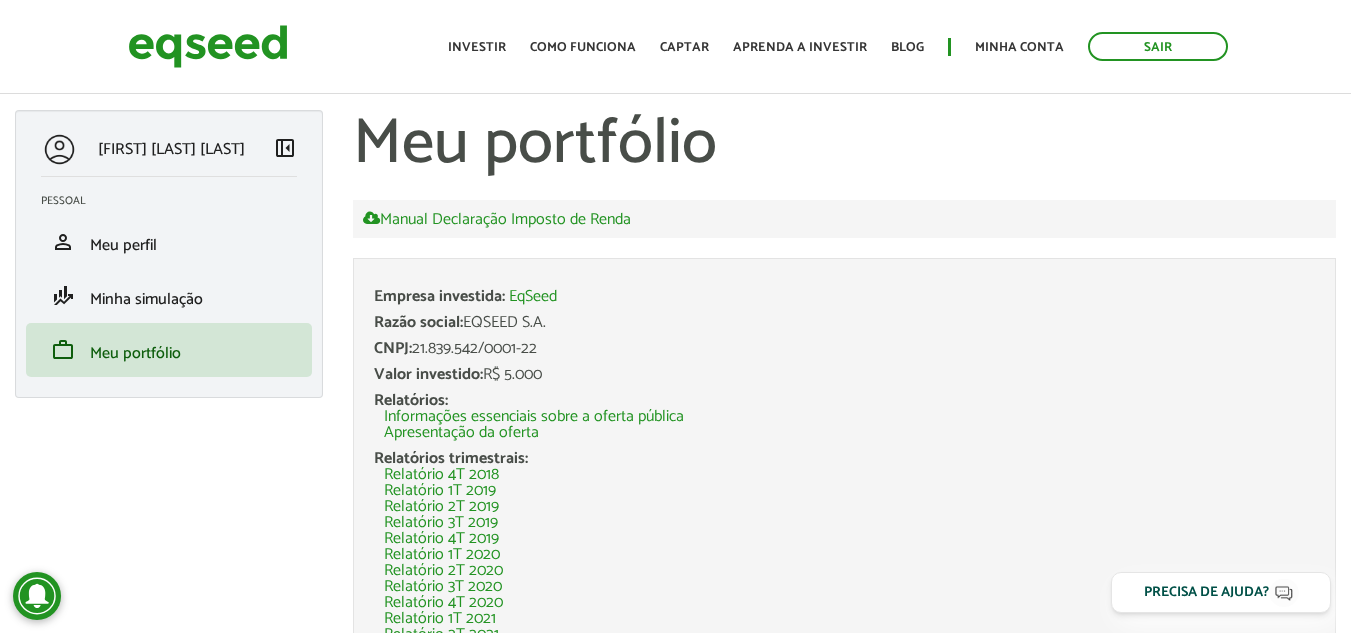 scroll, scrollTop: 0, scrollLeft: 0, axis: both 